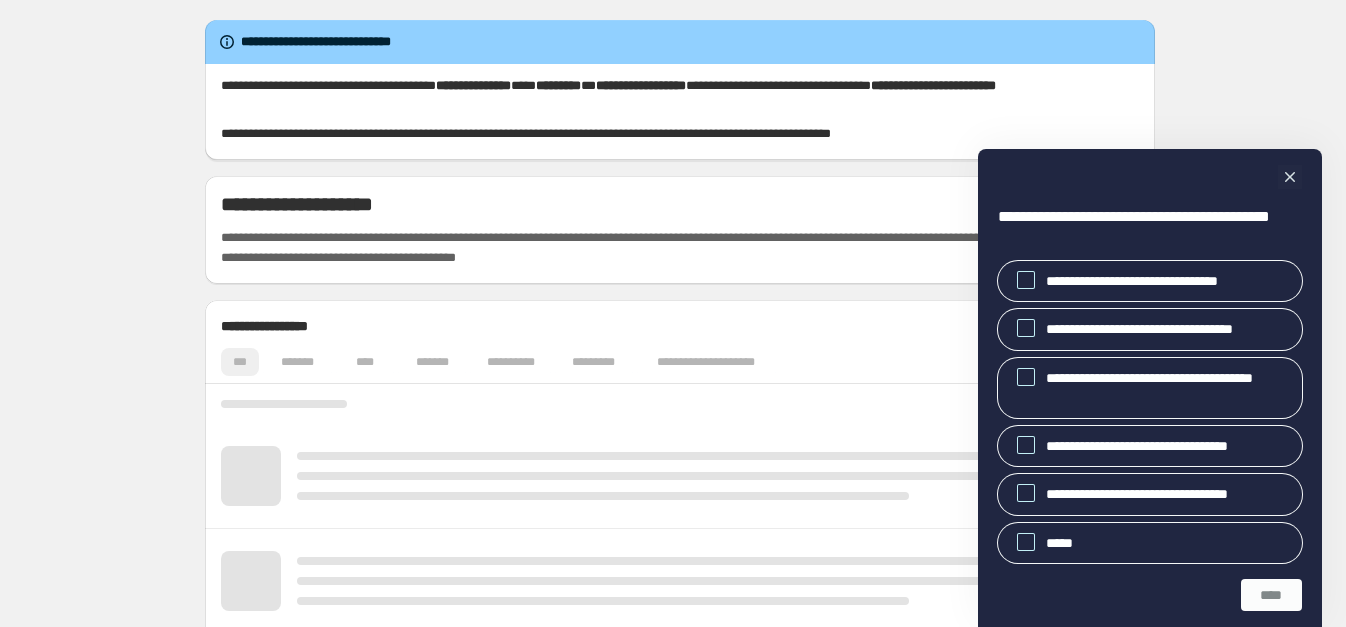 scroll, scrollTop: 0, scrollLeft: 0, axis: both 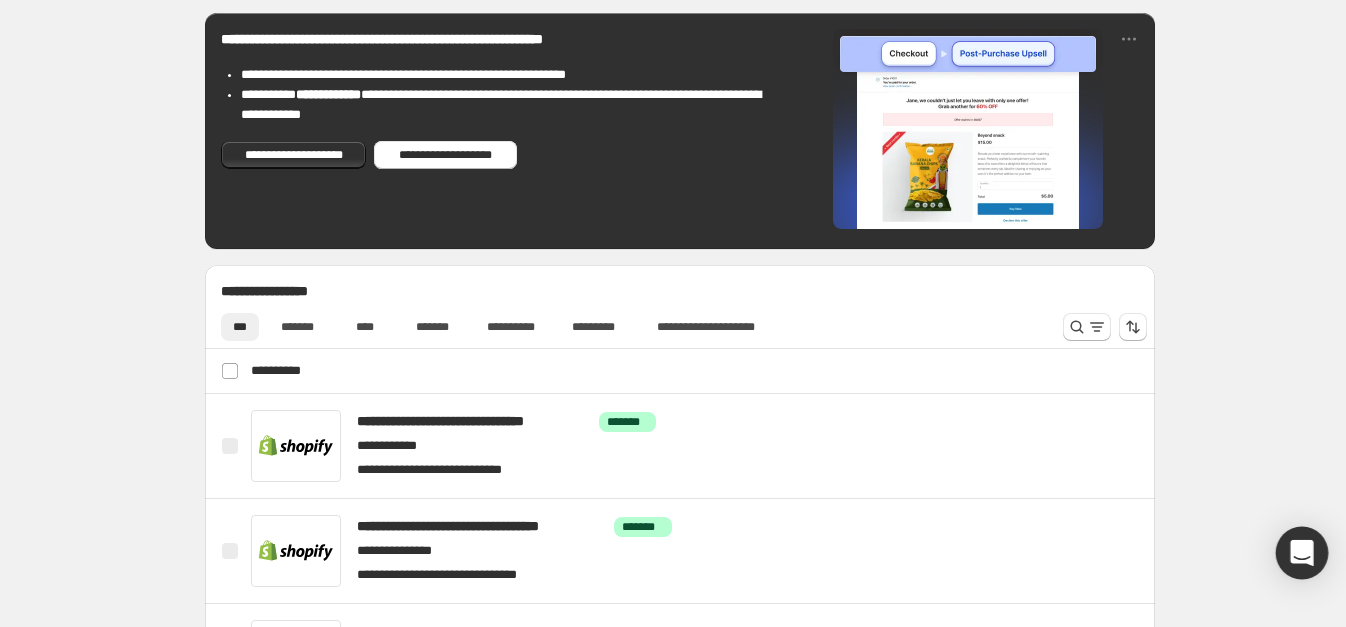click at bounding box center [1302, 553] 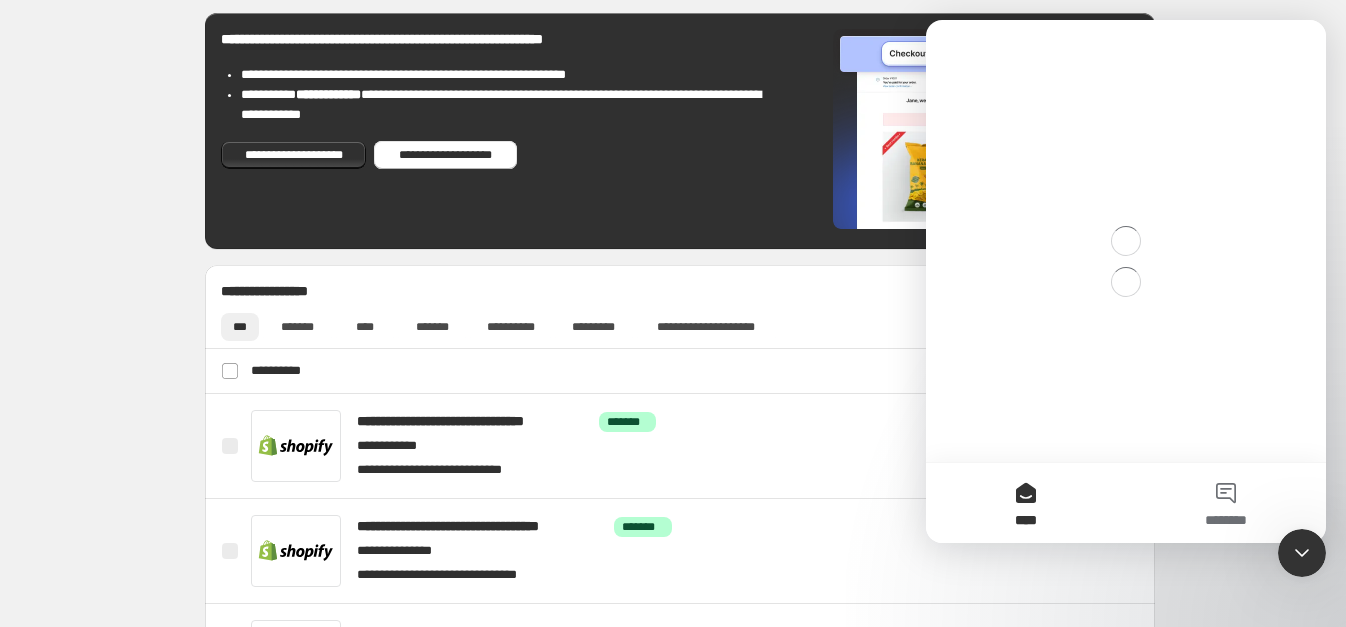 scroll, scrollTop: 0, scrollLeft: 0, axis: both 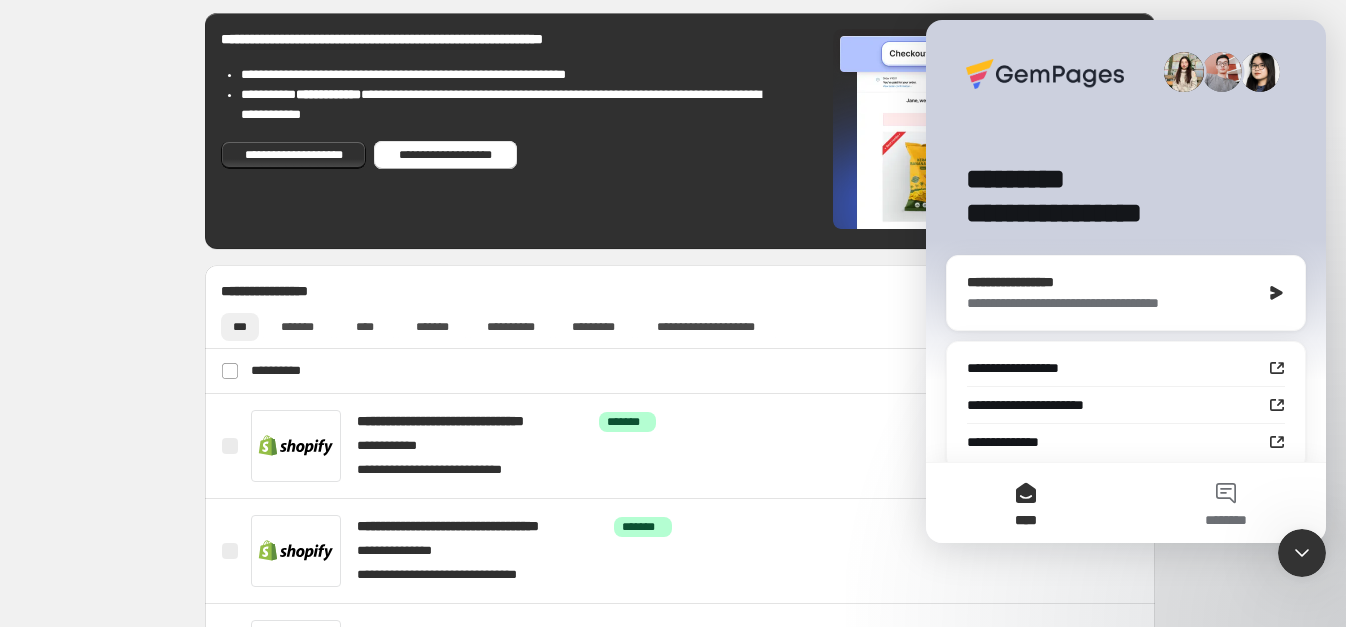 click on "**********" at bounding box center [1107, 282] 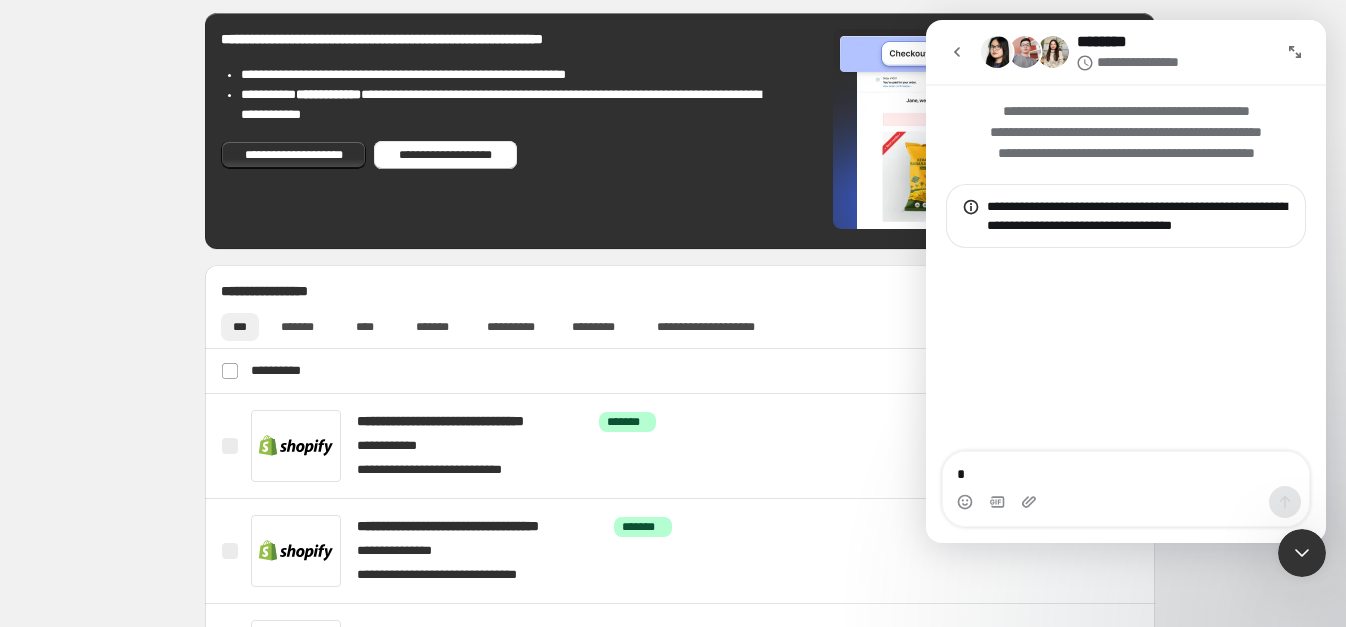 type on "**" 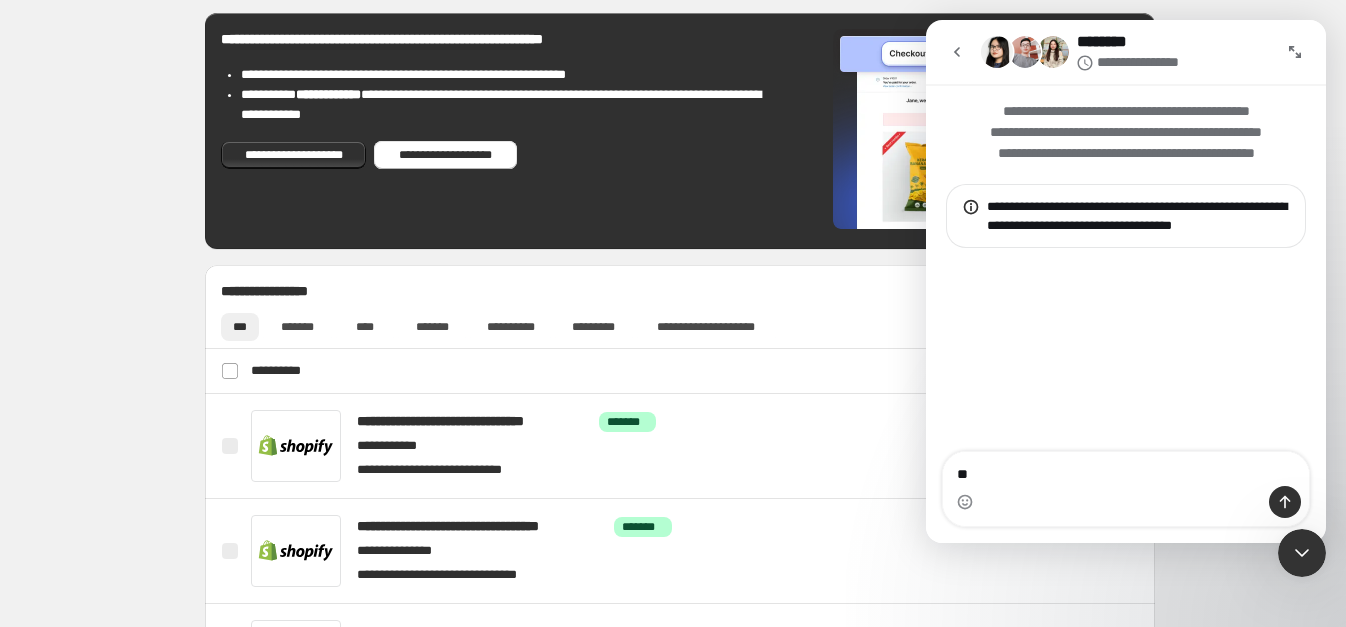 type 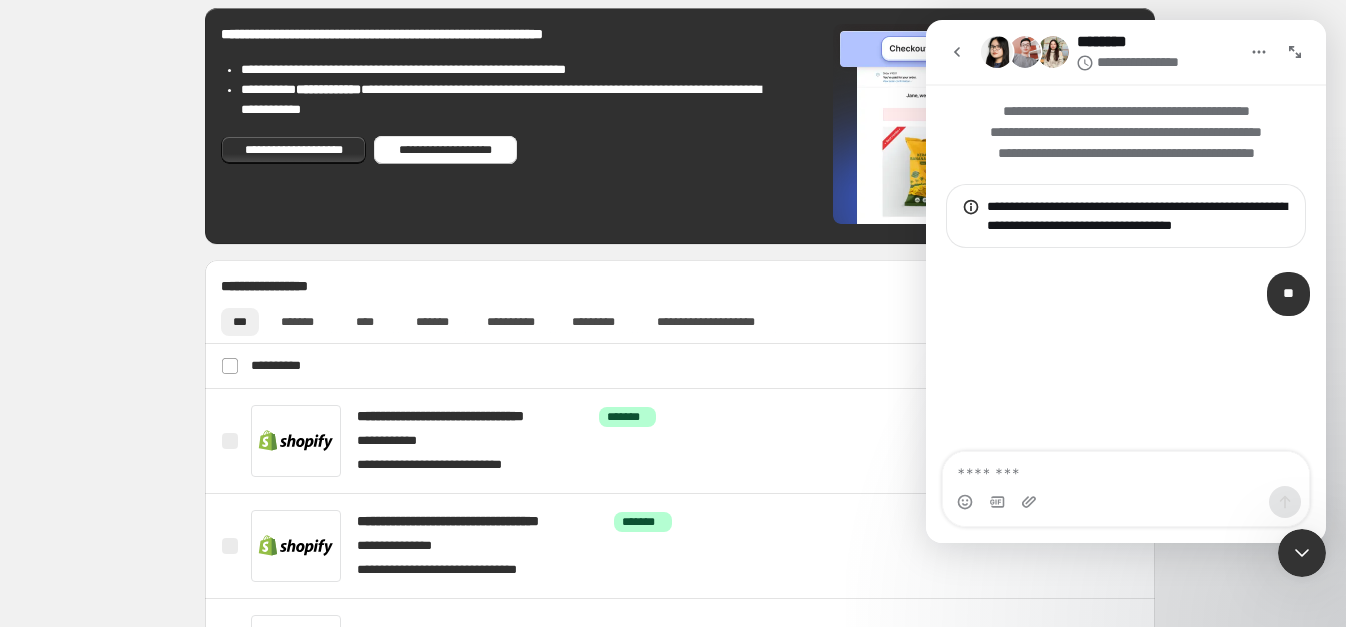 scroll, scrollTop: 762, scrollLeft: 0, axis: vertical 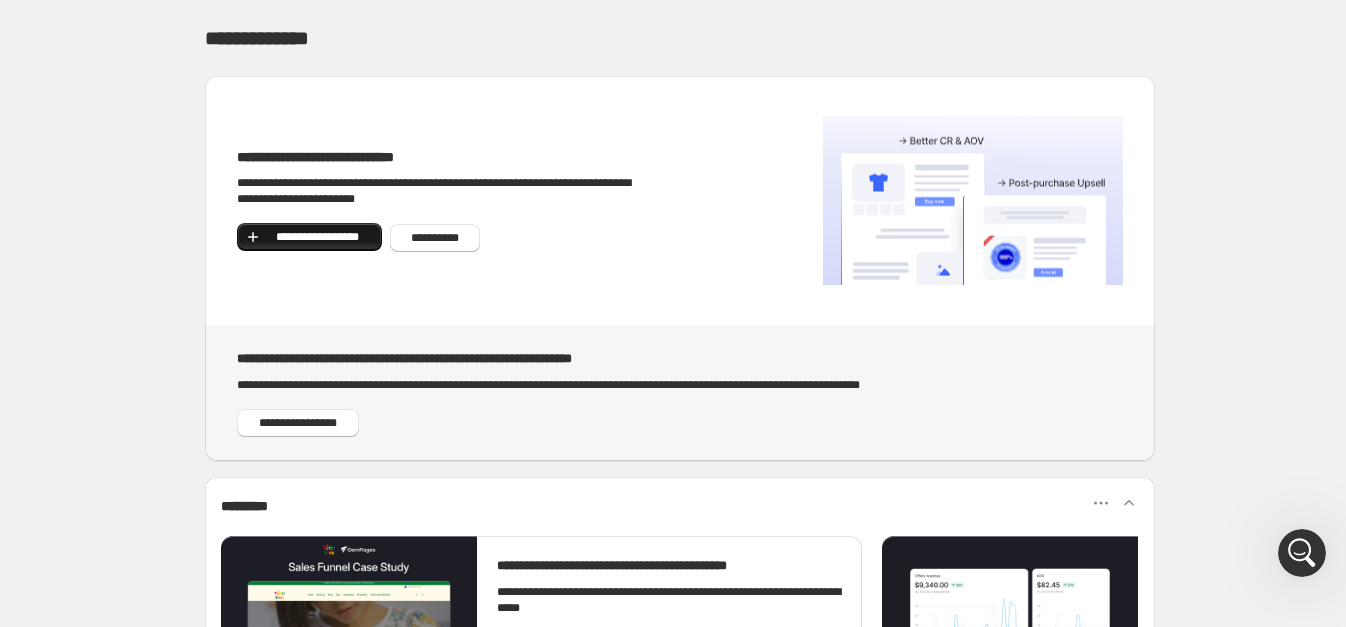 click on "**********" at bounding box center [317, 237] 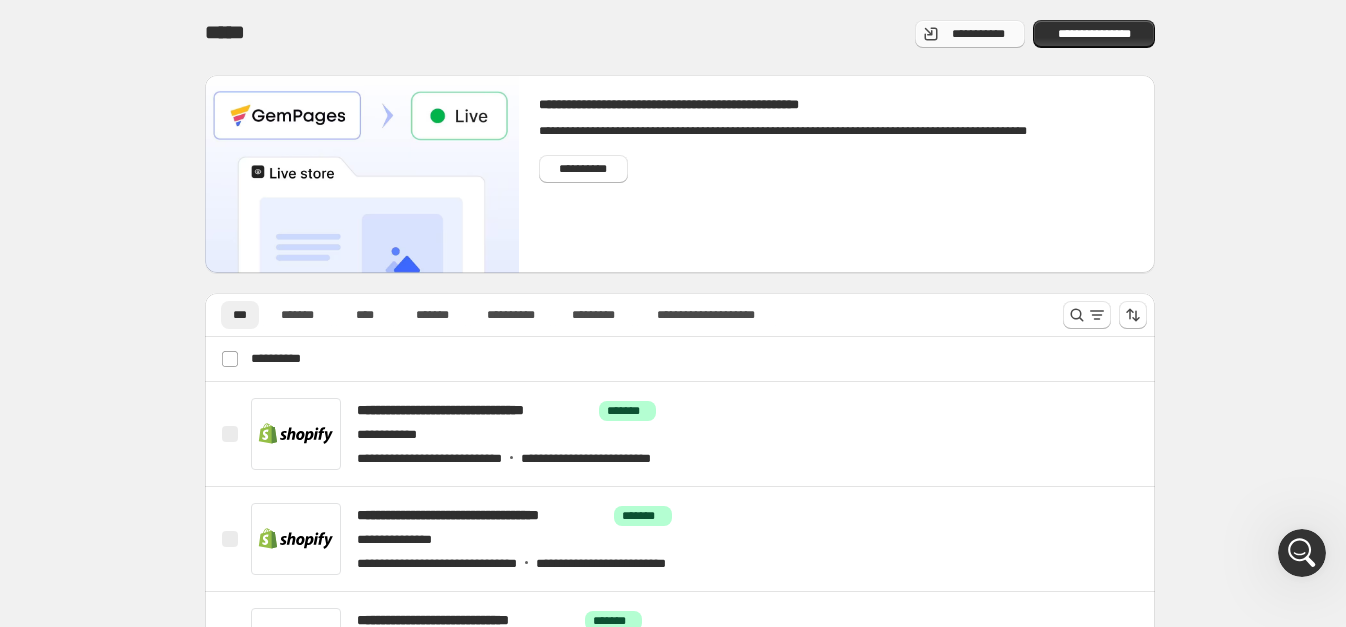 click 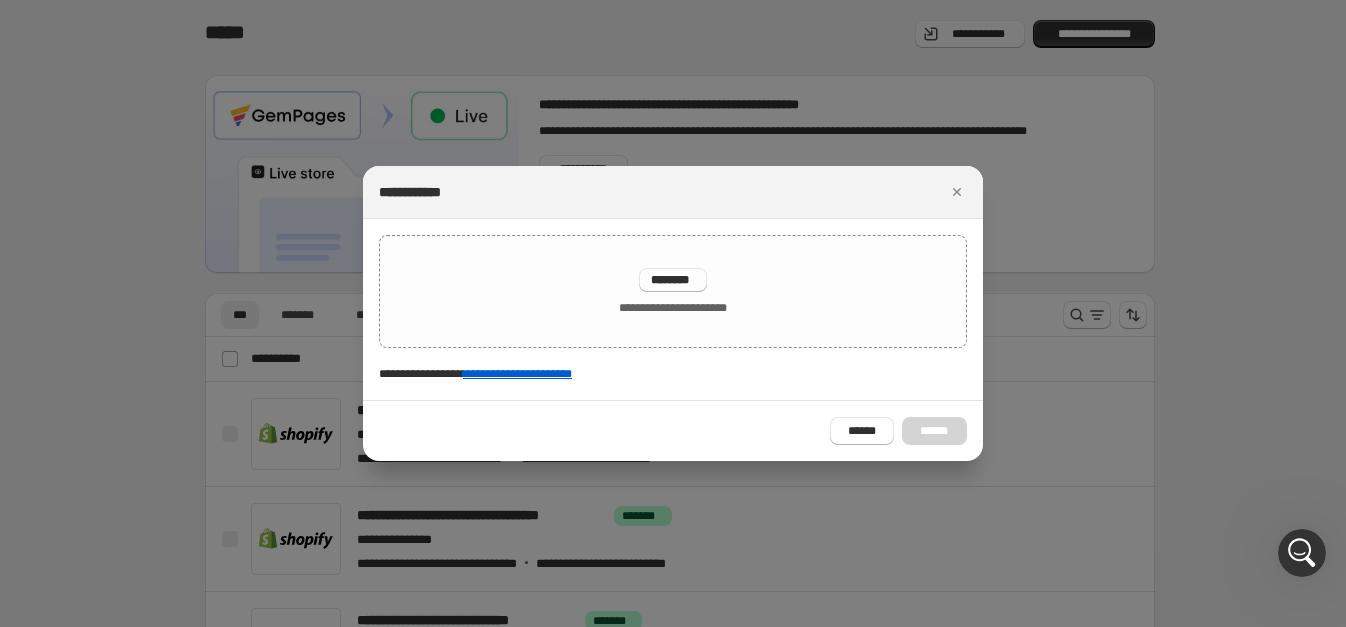 click at bounding box center (673, 313) 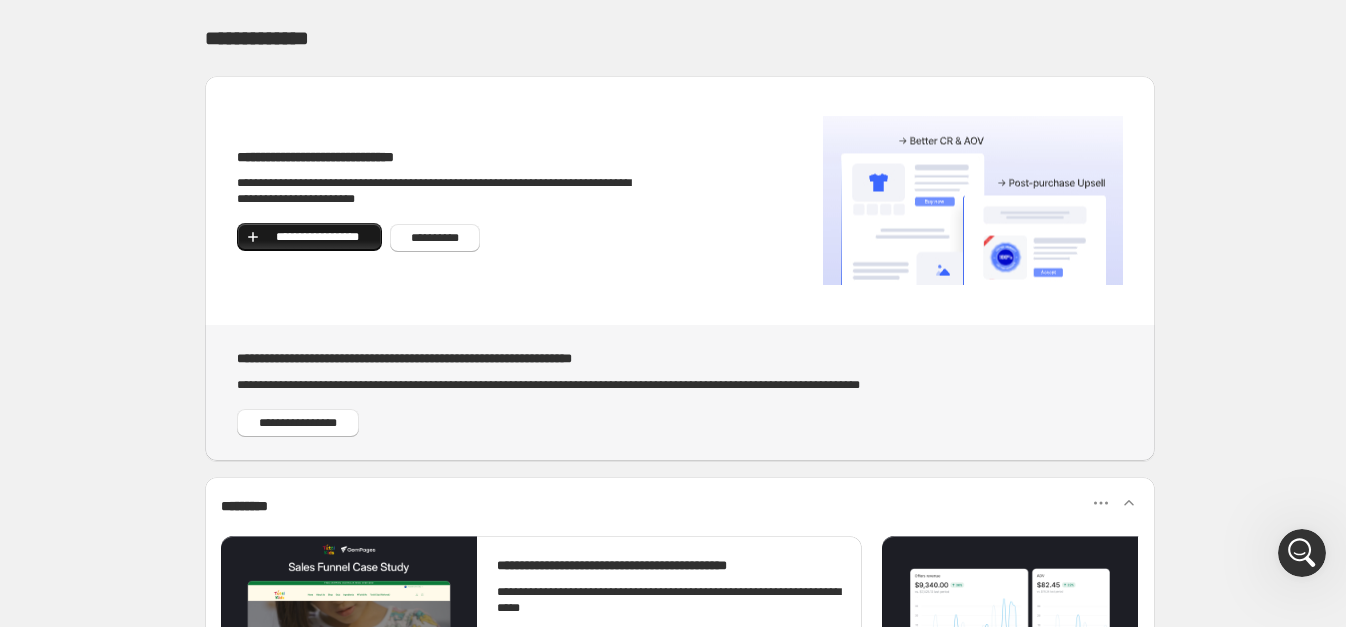 click on "**********" at bounding box center [317, 237] 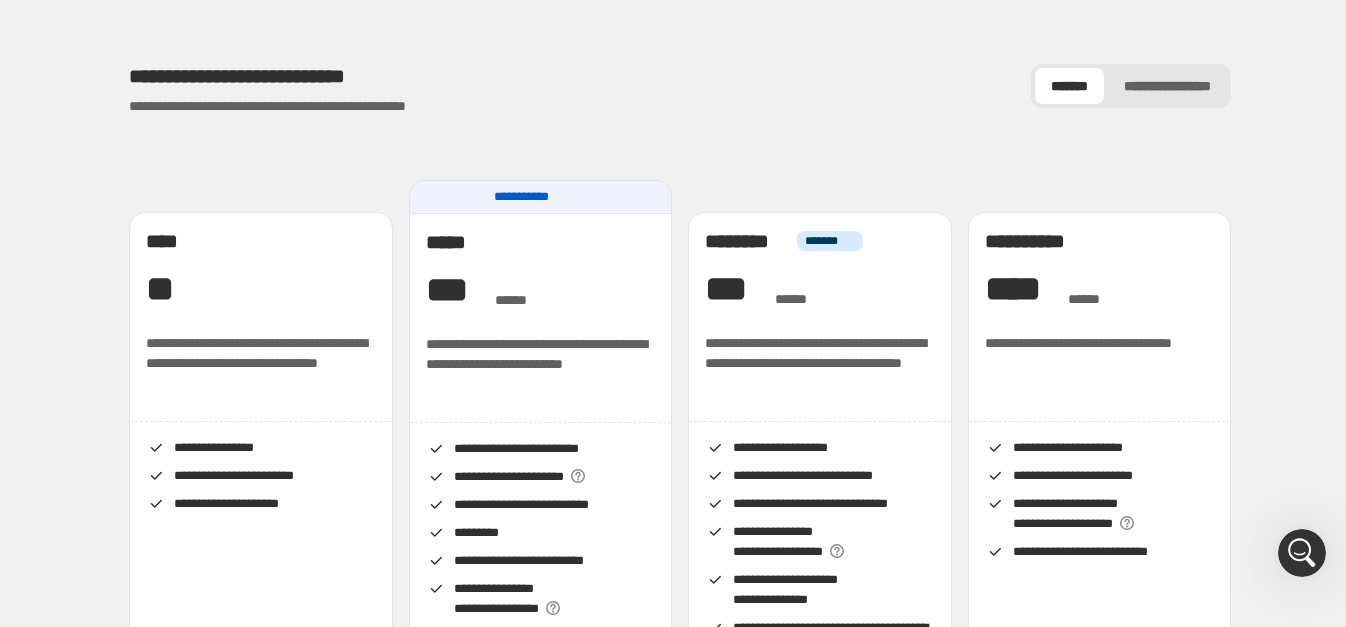 scroll, scrollTop: 246, scrollLeft: 0, axis: vertical 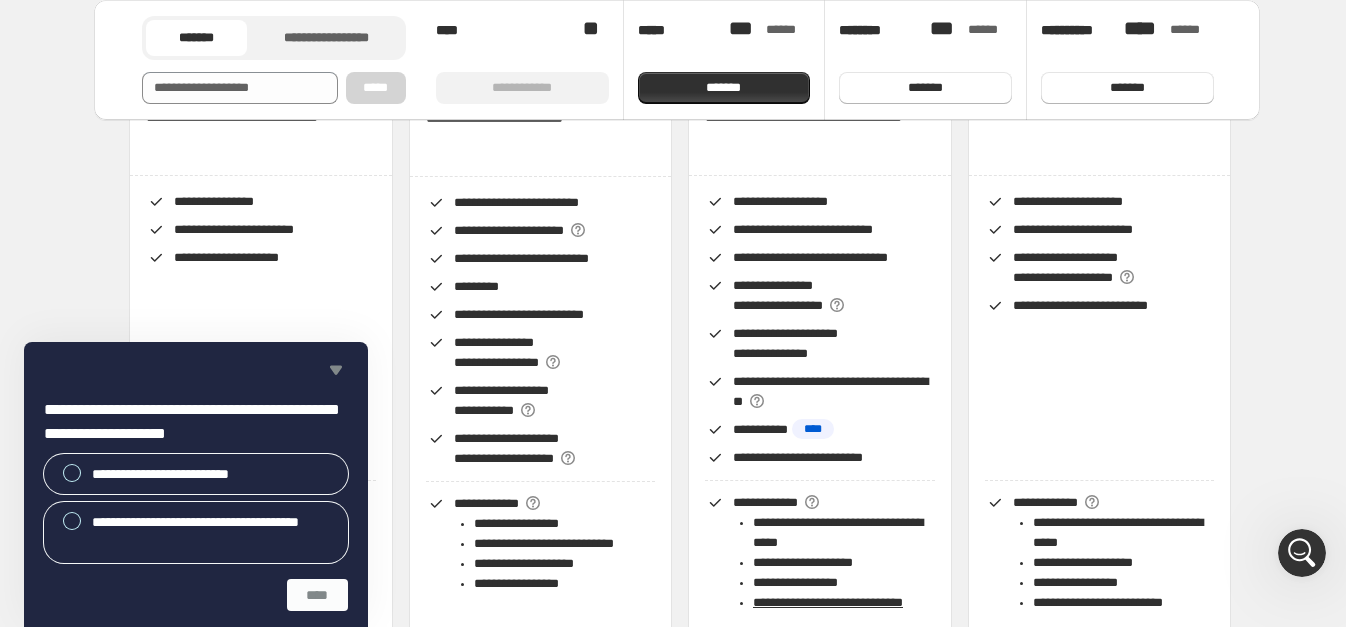 click 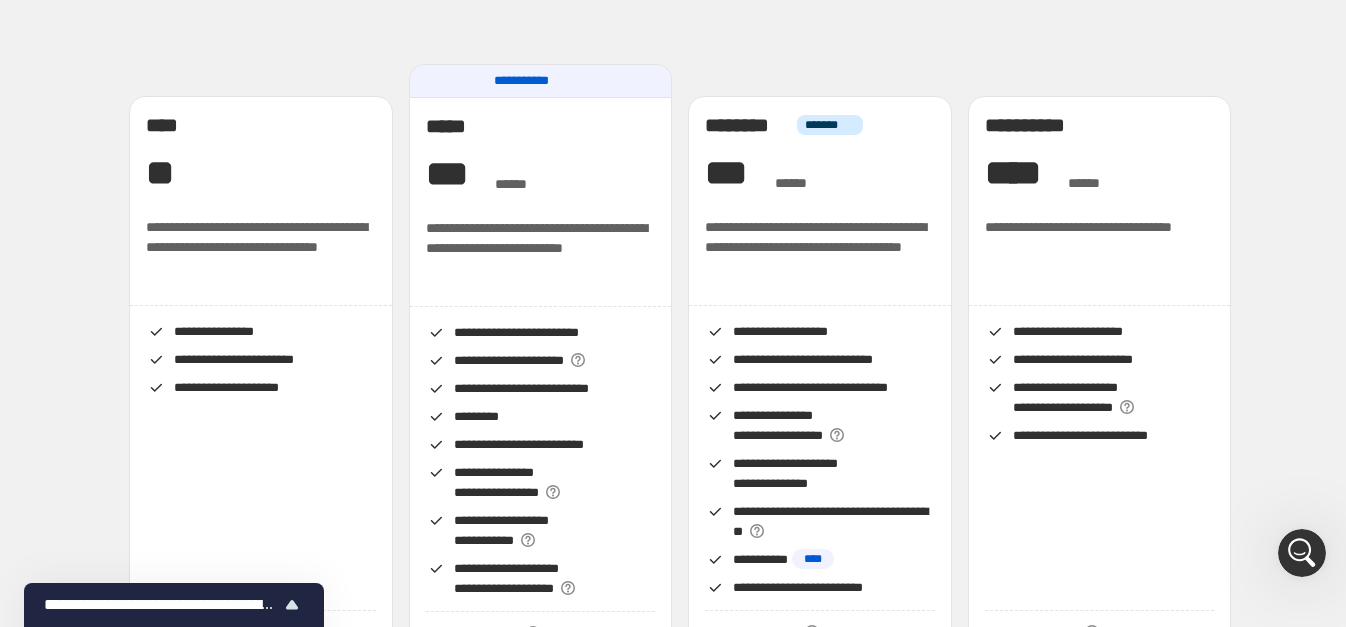 scroll, scrollTop: 135, scrollLeft: 0, axis: vertical 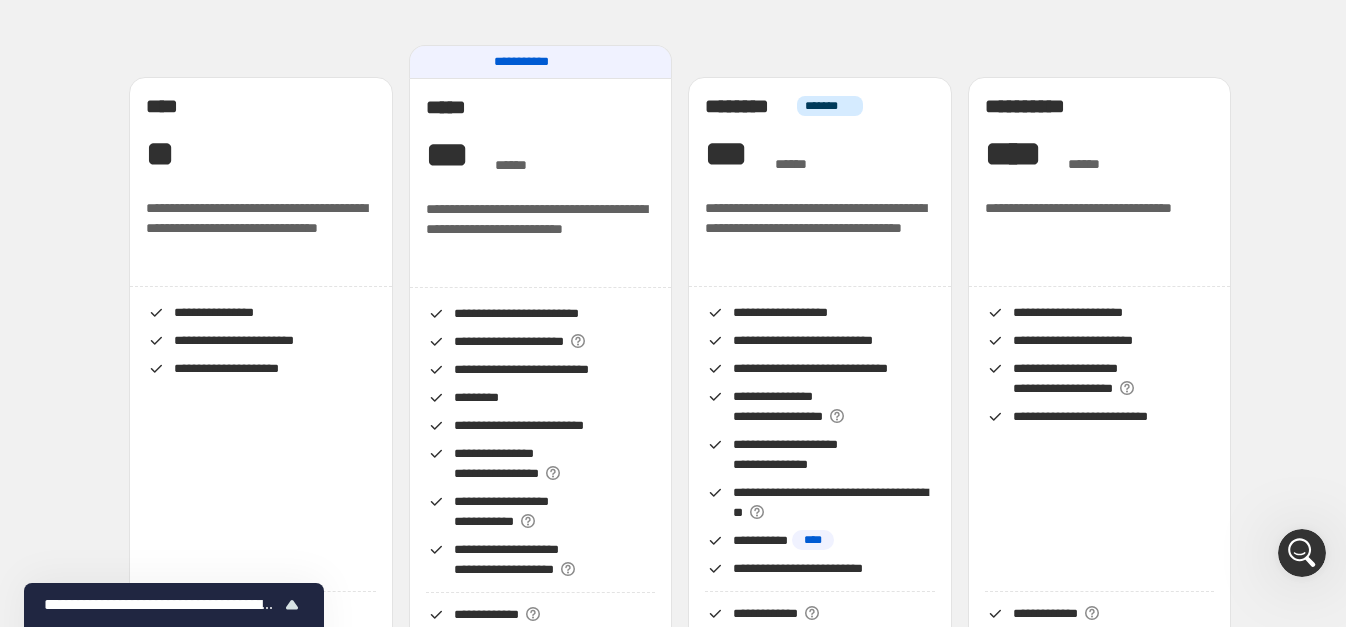 click on "****" at bounding box center [813, 540] 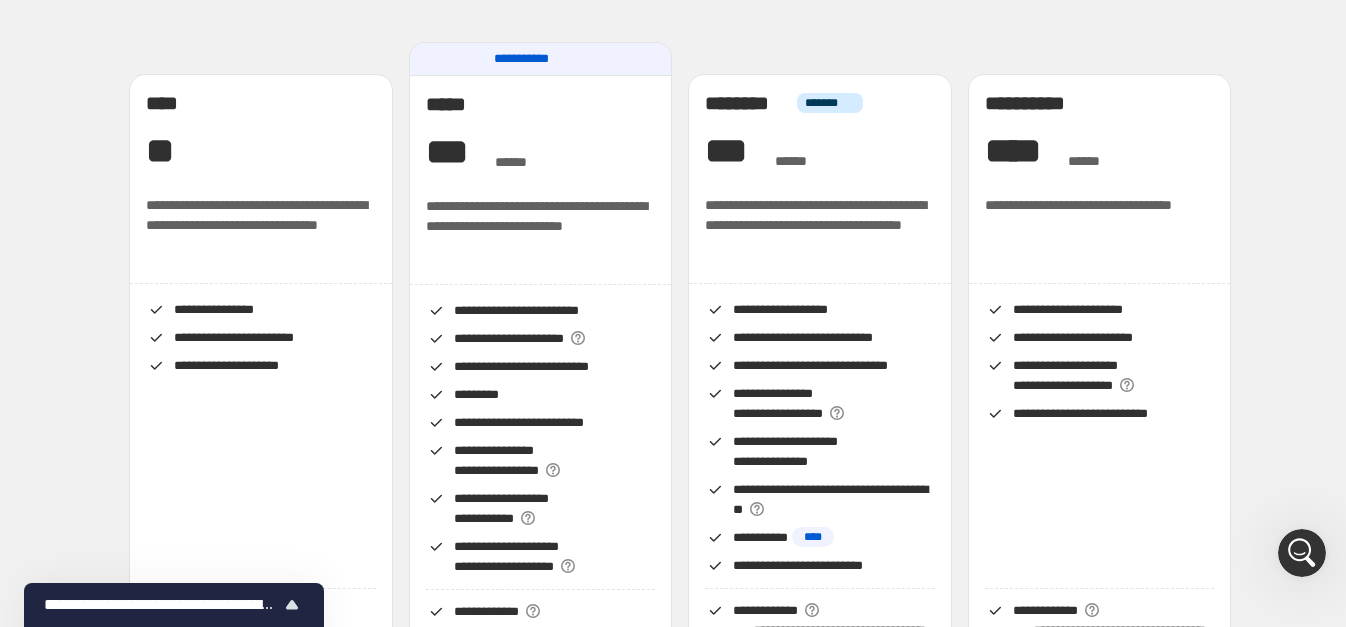 scroll, scrollTop: 206, scrollLeft: 0, axis: vertical 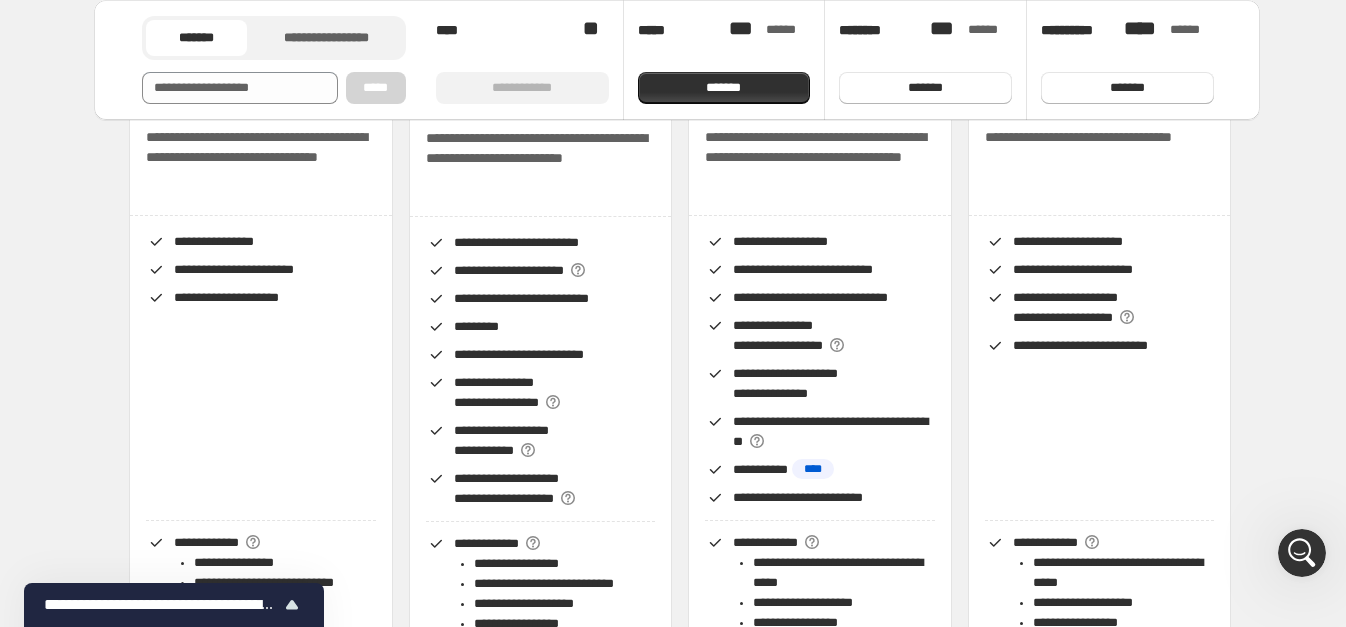 click on "**********" at bounding box center (760, 469) 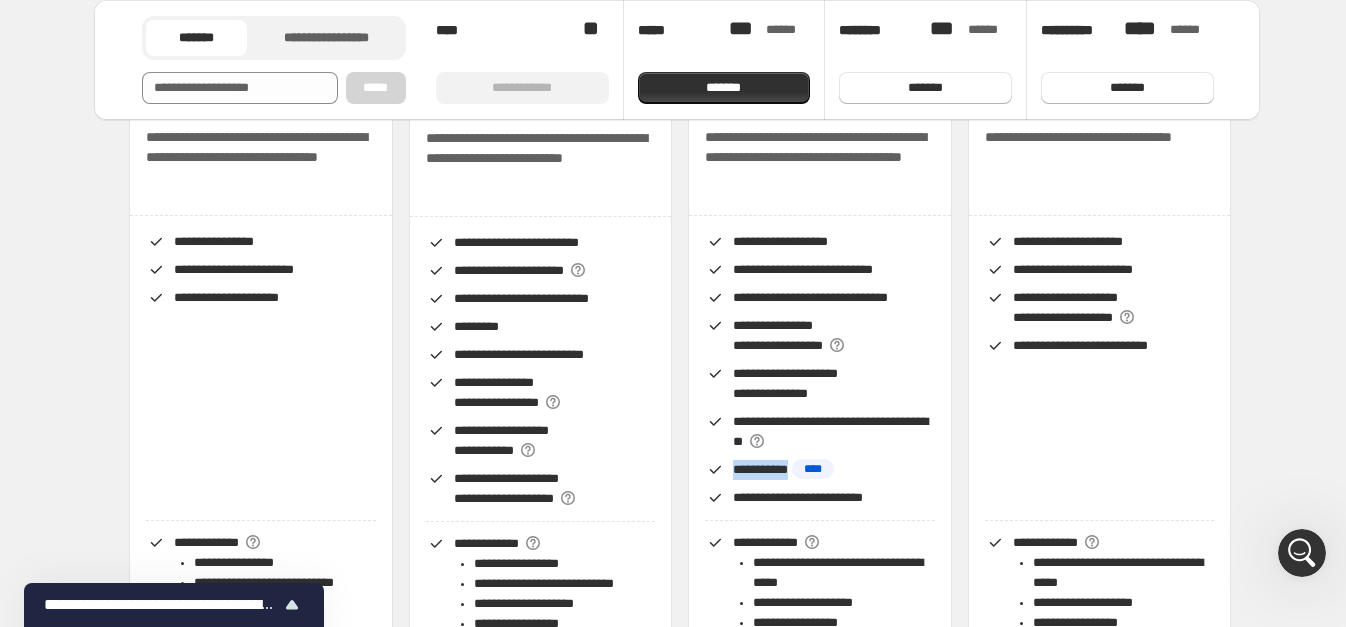 click on "**********" at bounding box center (760, 469) 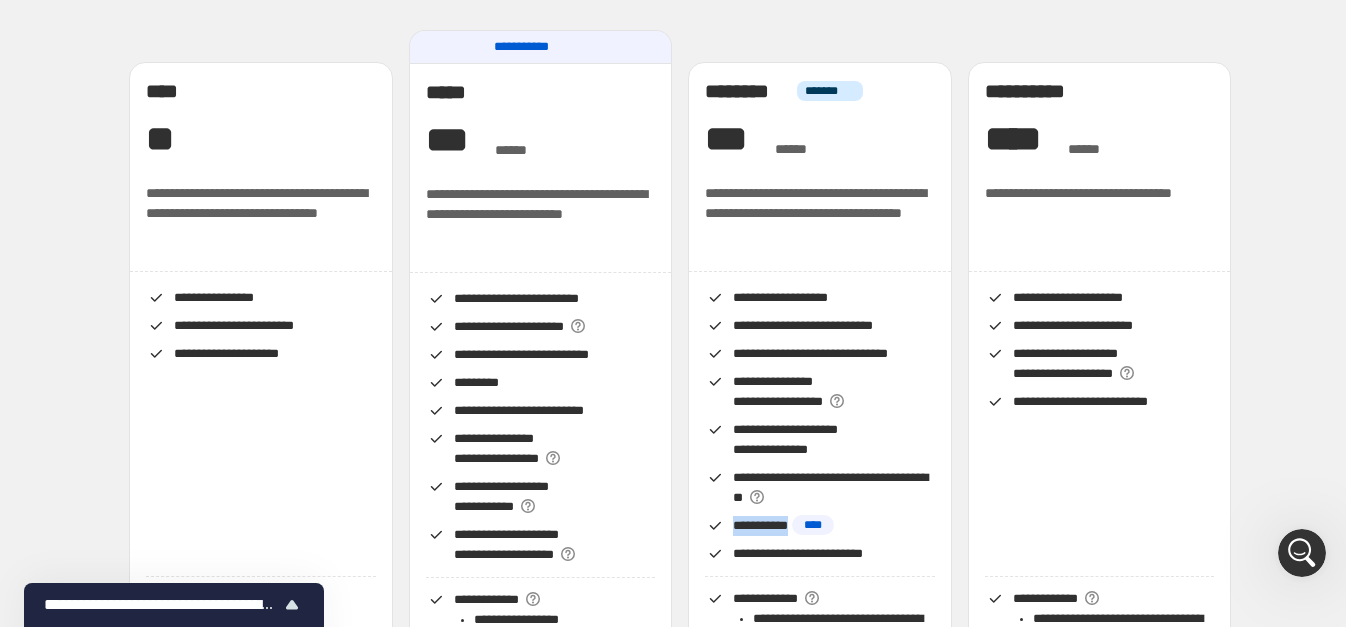 scroll, scrollTop: 171, scrollLeft: 0, axis: vertical 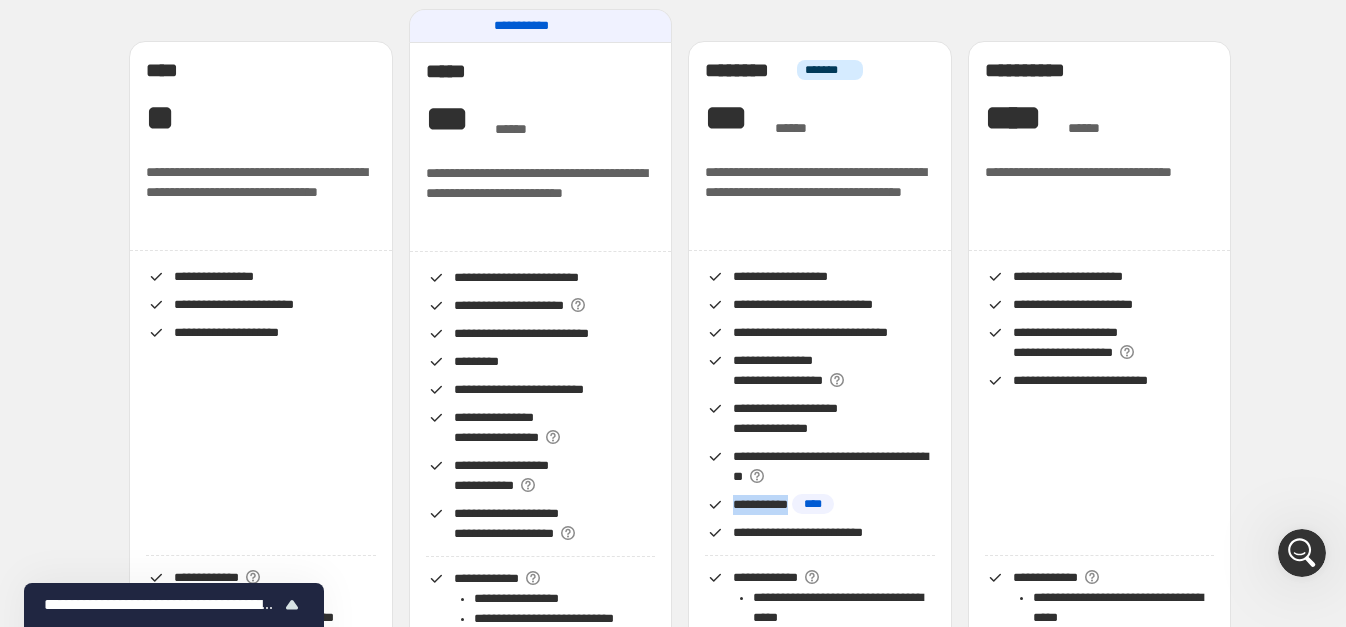 copy on "**********" 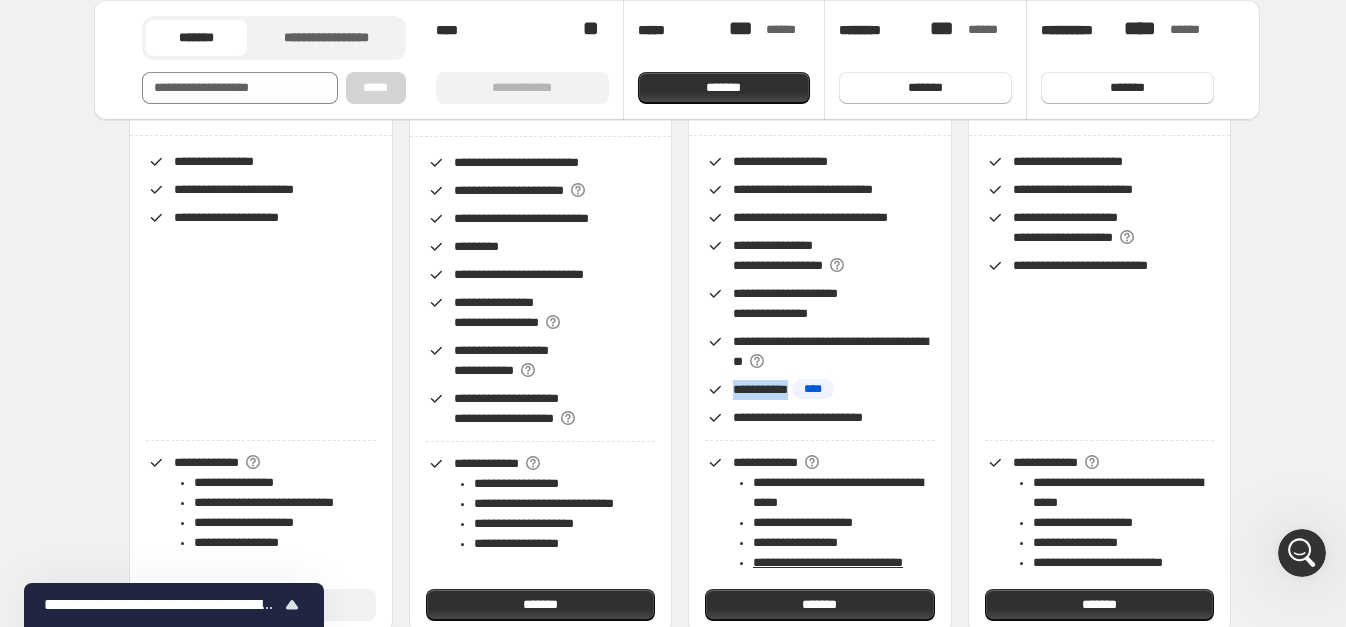scroll, scrollTop: 485, scrollLeft: 0, axis: vertical 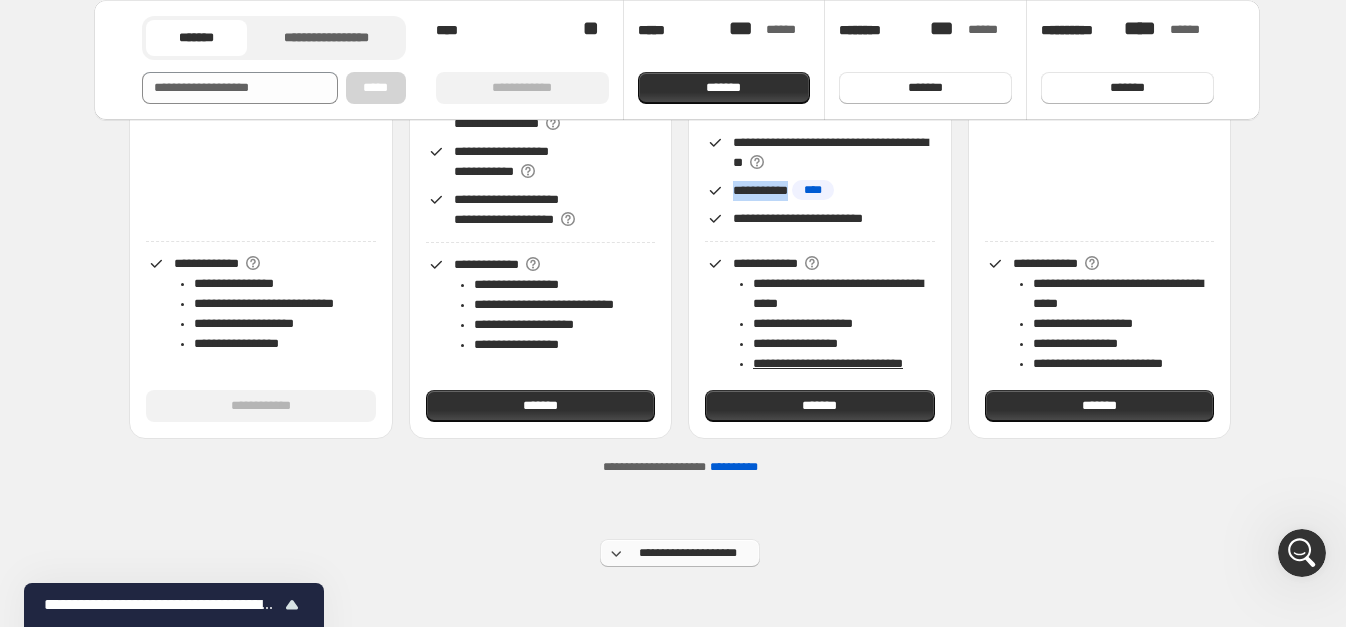click on "**********" at bounding box center (680, 553) 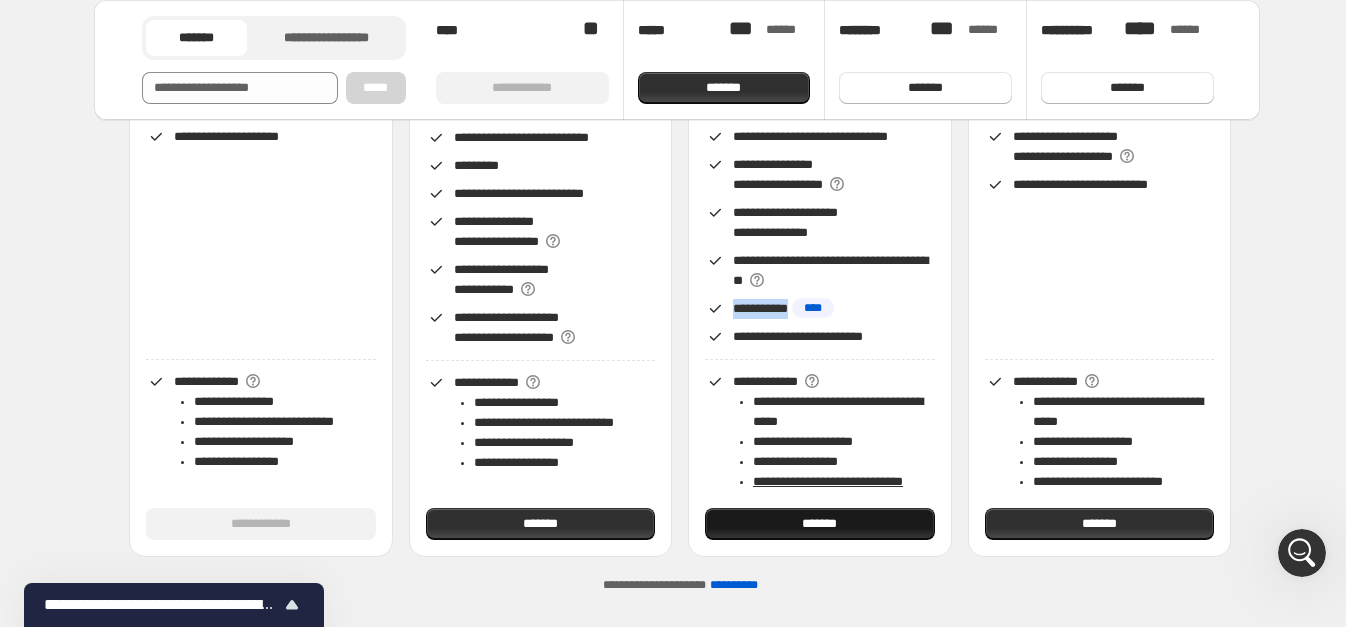 scroll, scrollTop: 370, scrollLeft: 0, axis: vertical 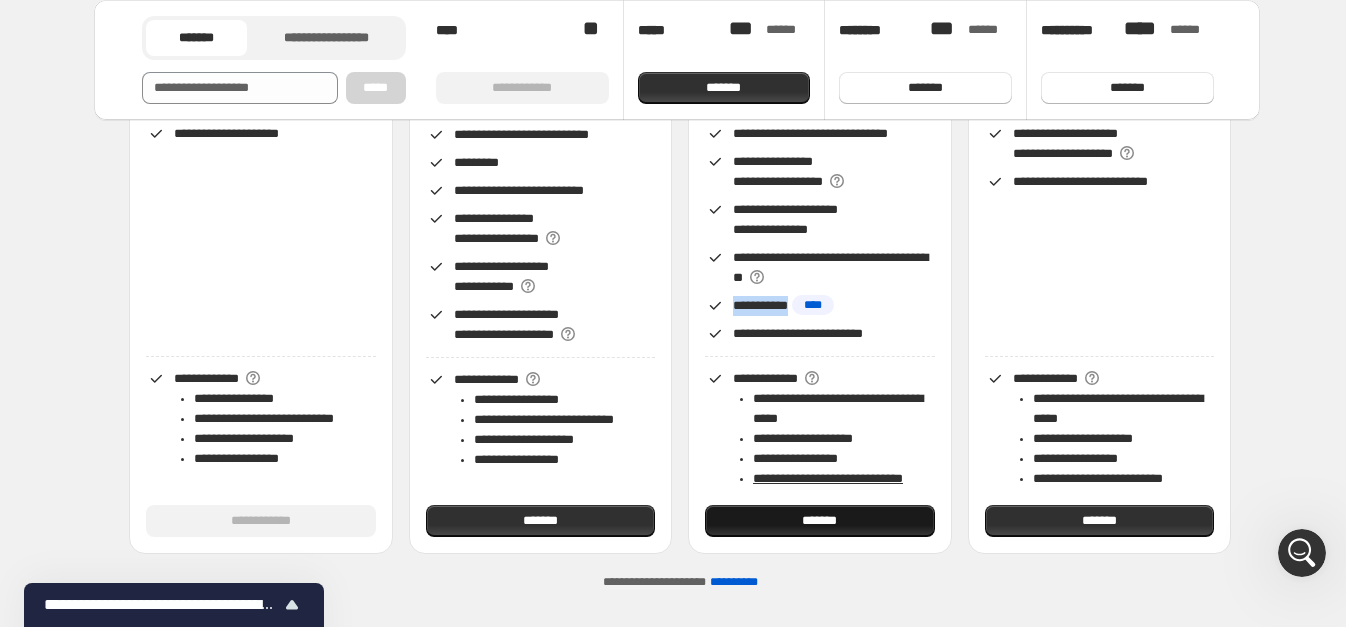 click on "*******" at bounding box center [820, 521] 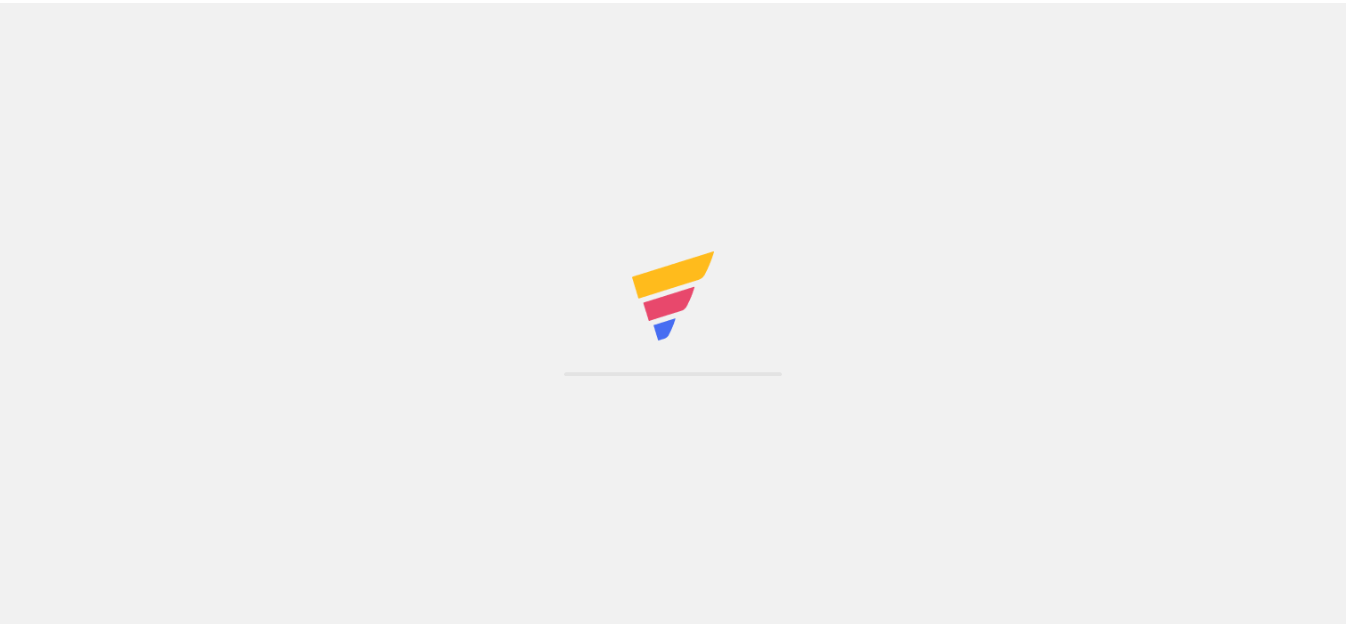 scroll, scrollTop: 0, scrollLeft: 0, axis: both 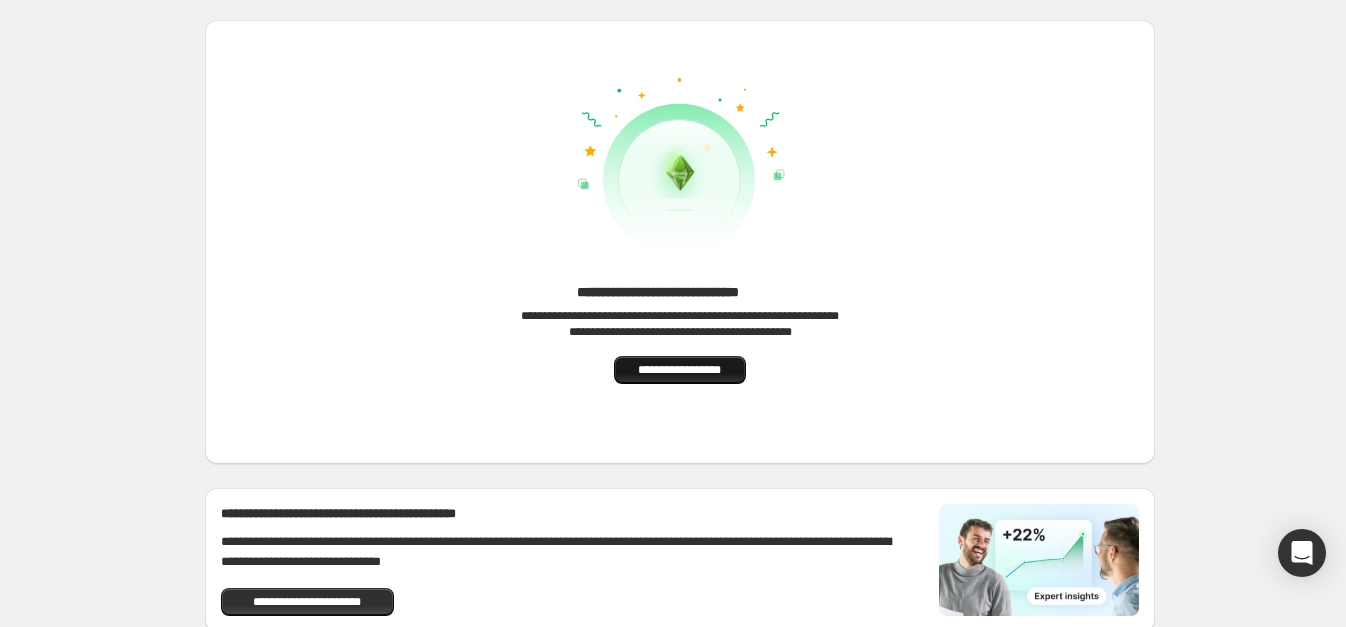 click on "**********" at bounding box center [680, 370] 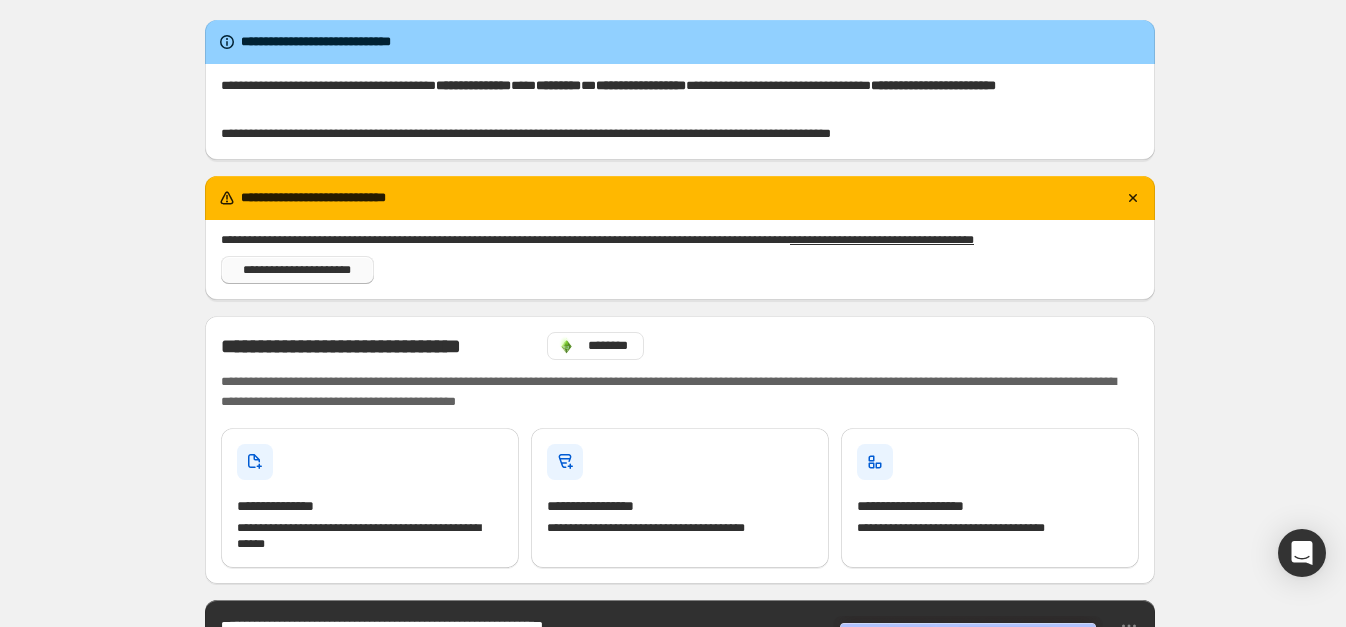 click on "**********" at bounding box center (297, 270) 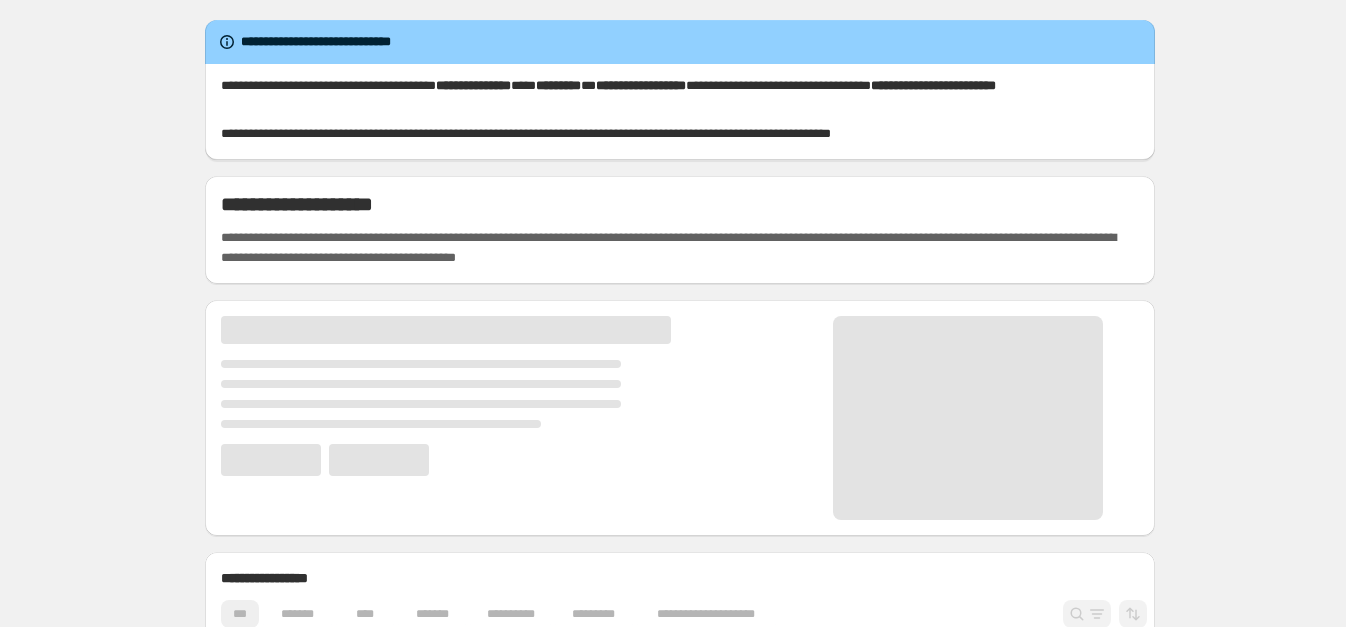 scroll, scrollTop: 48, scrollLeft: 0, axis: vertical 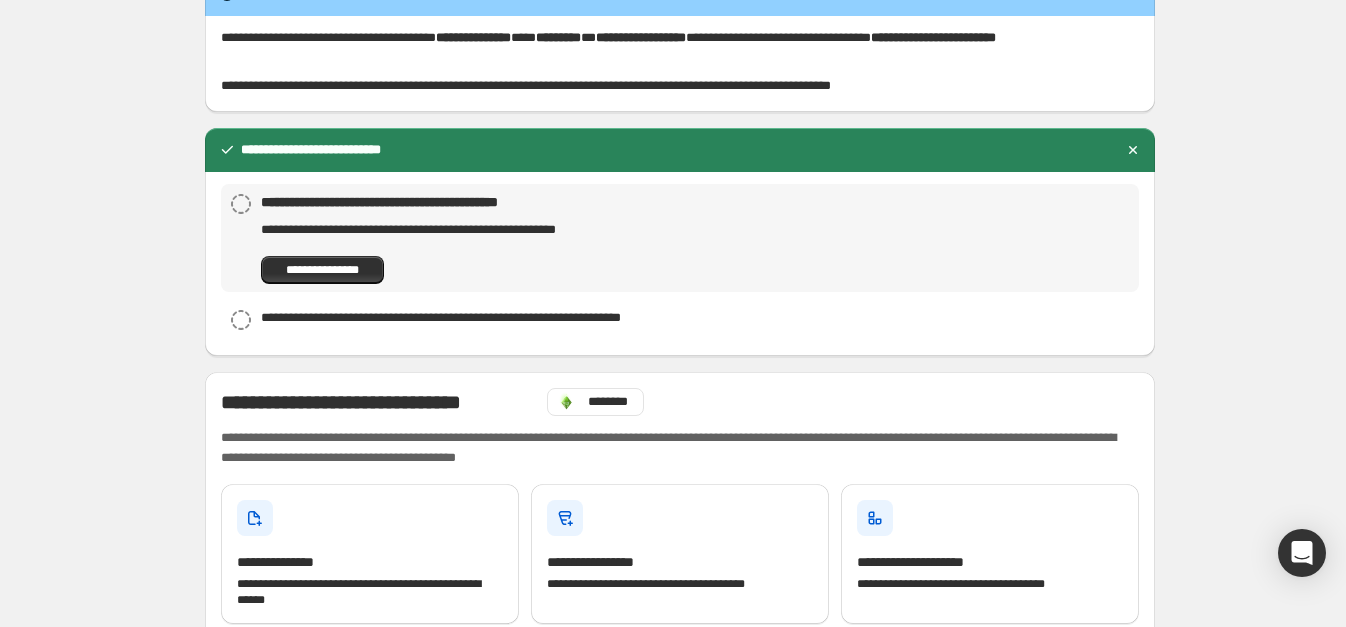 click on "**********" at bounding box center [450, 238] 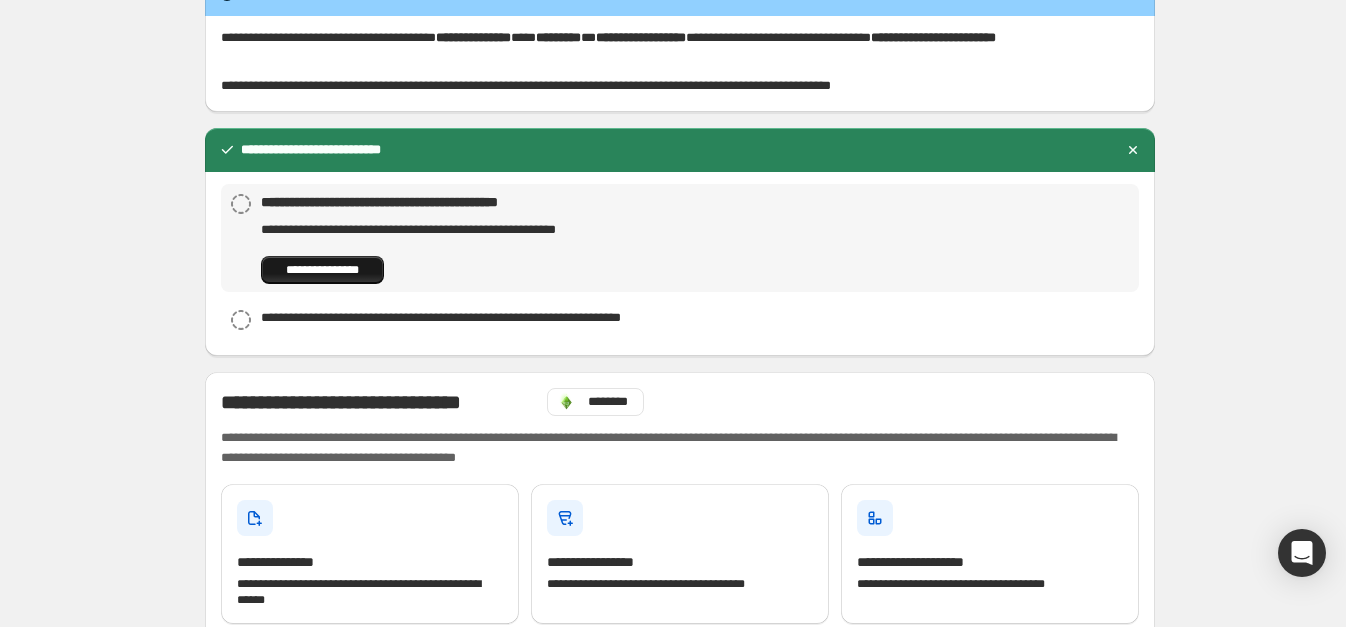 click on "**********" at bounding box center [322, 270] 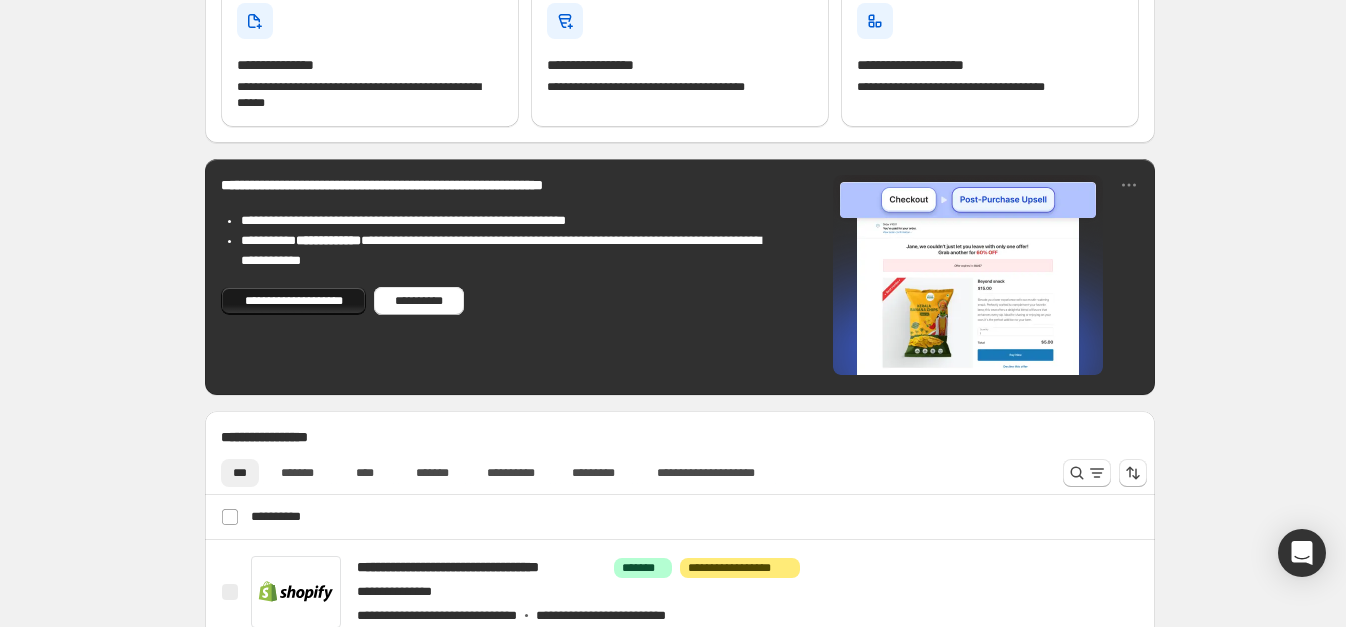 scroll, scrollTop: 583, scrollLeft: 0, axis: vertical 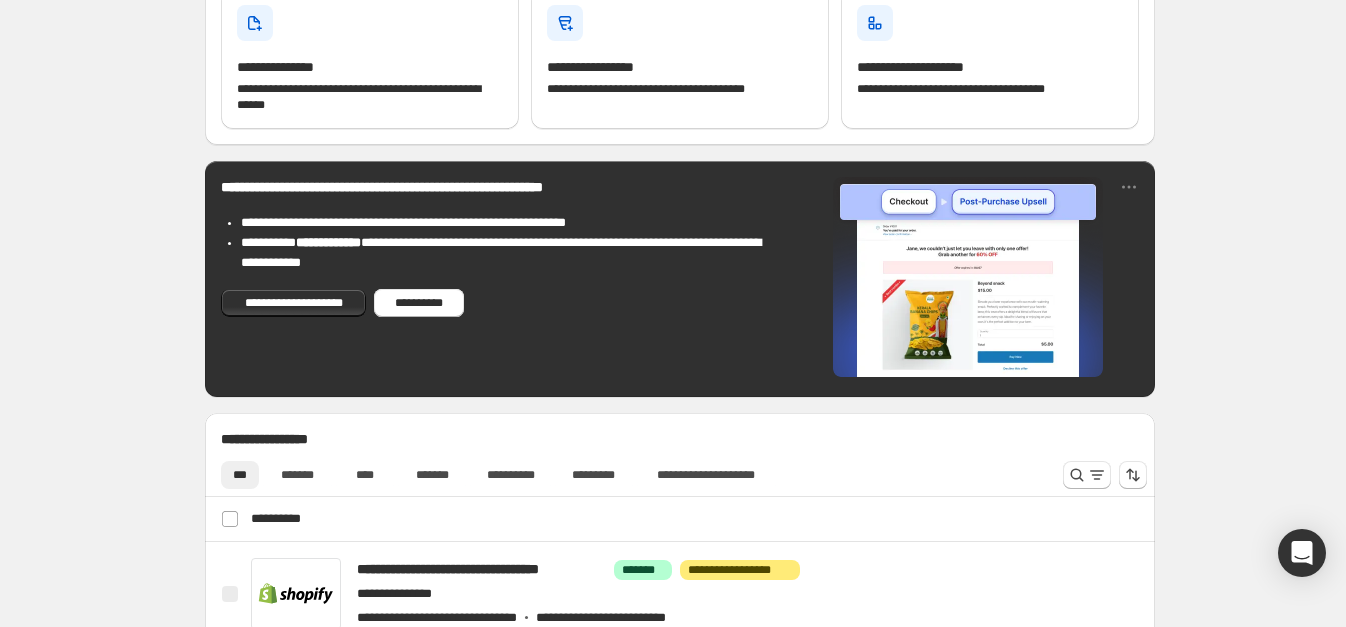 click on "**********" at bounding box center [501, 253] 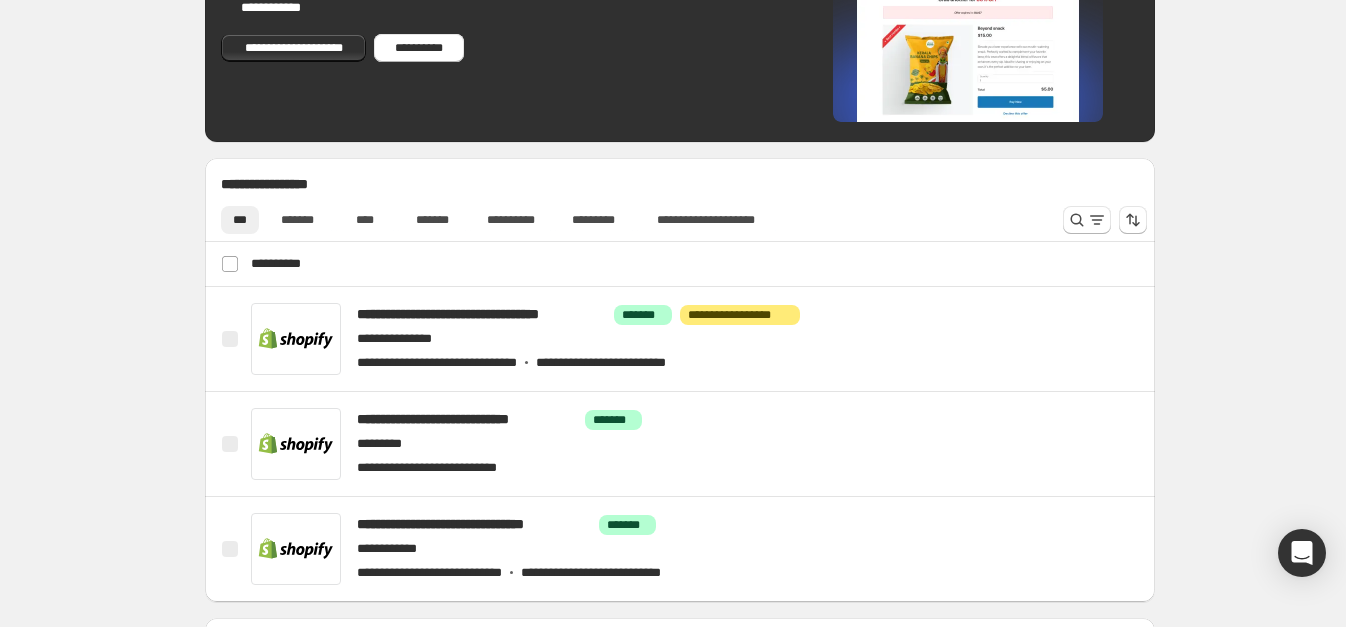 scroll, scrollTop: 0, scrollLeft: 0, axis: both 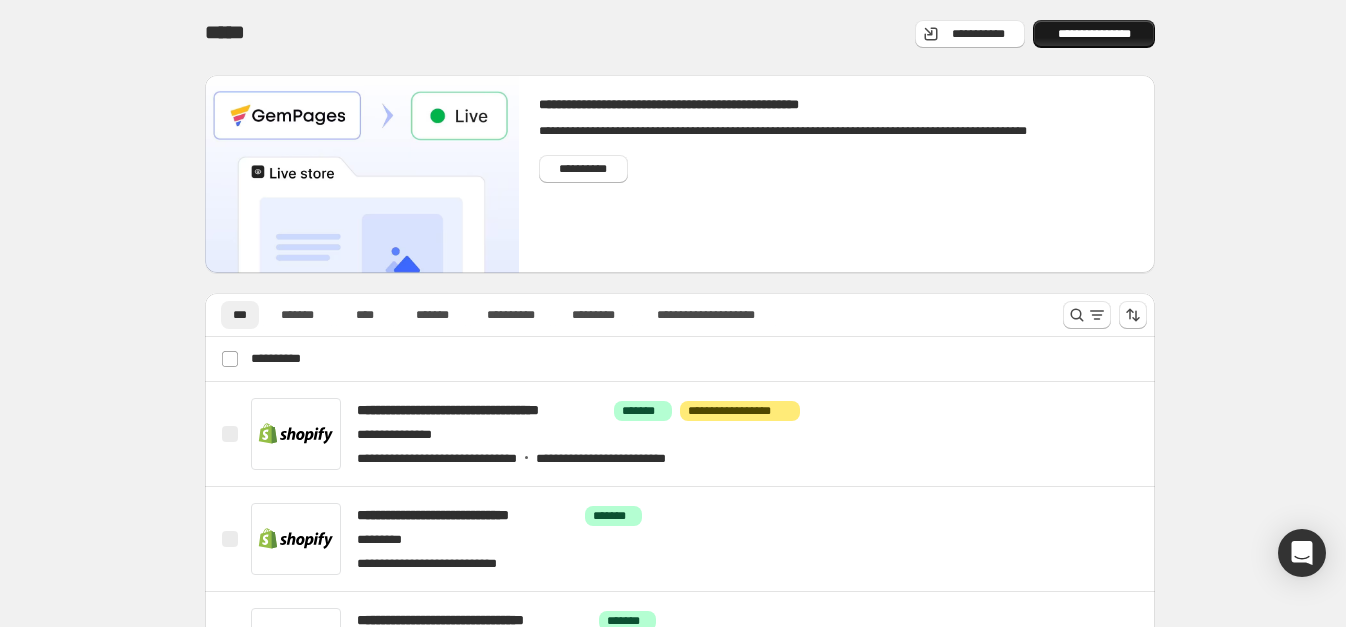 click on "**********" at bounding box center (1094, 34) 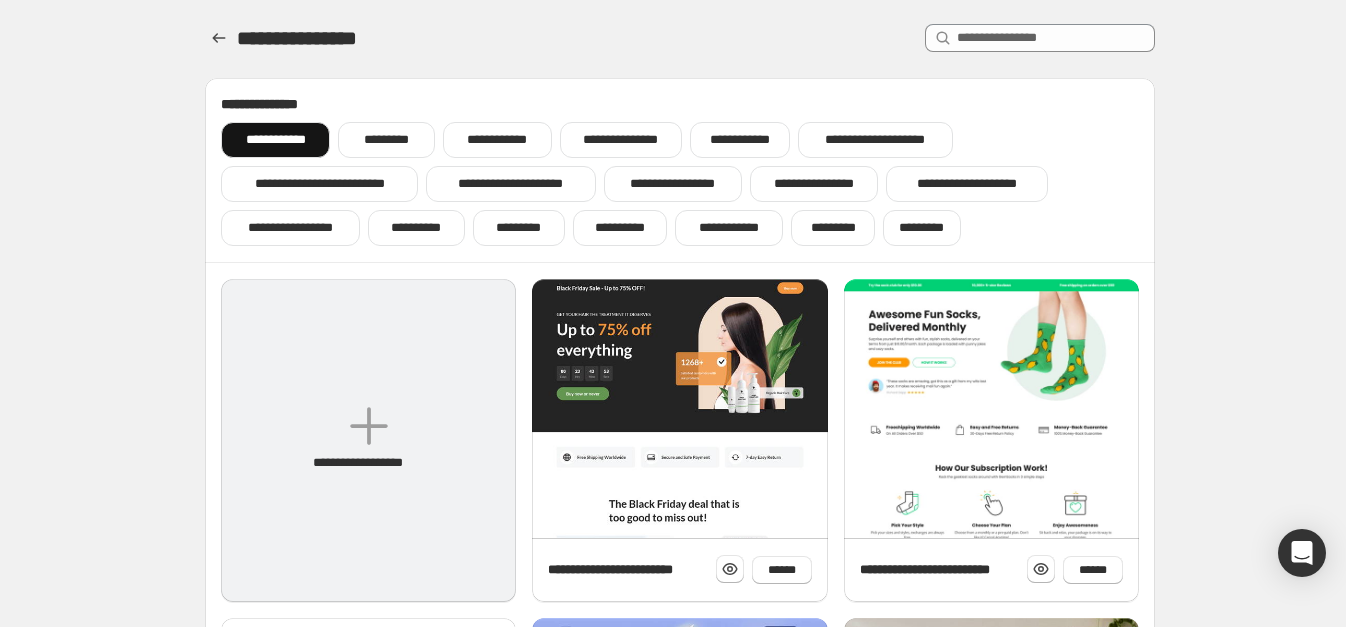 scroll, scrollTop: 110, scrollLeft: 0, axis: vertical 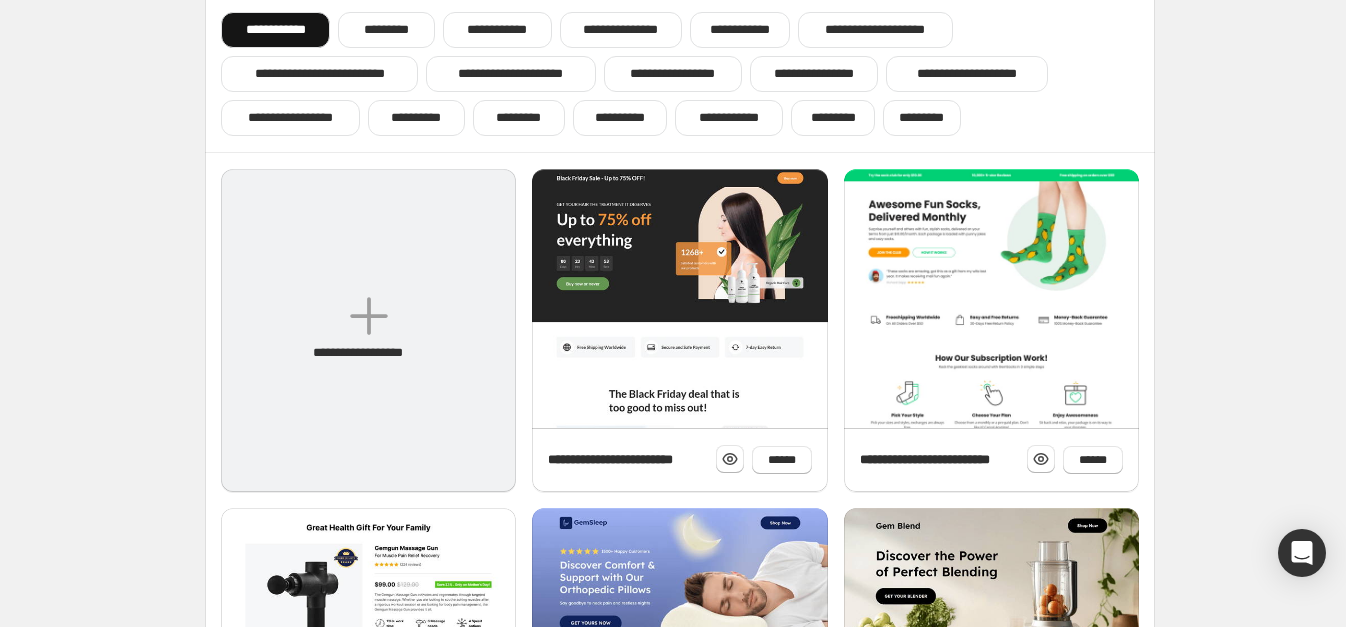 click on "**********" at bounding box center [368, 330] 